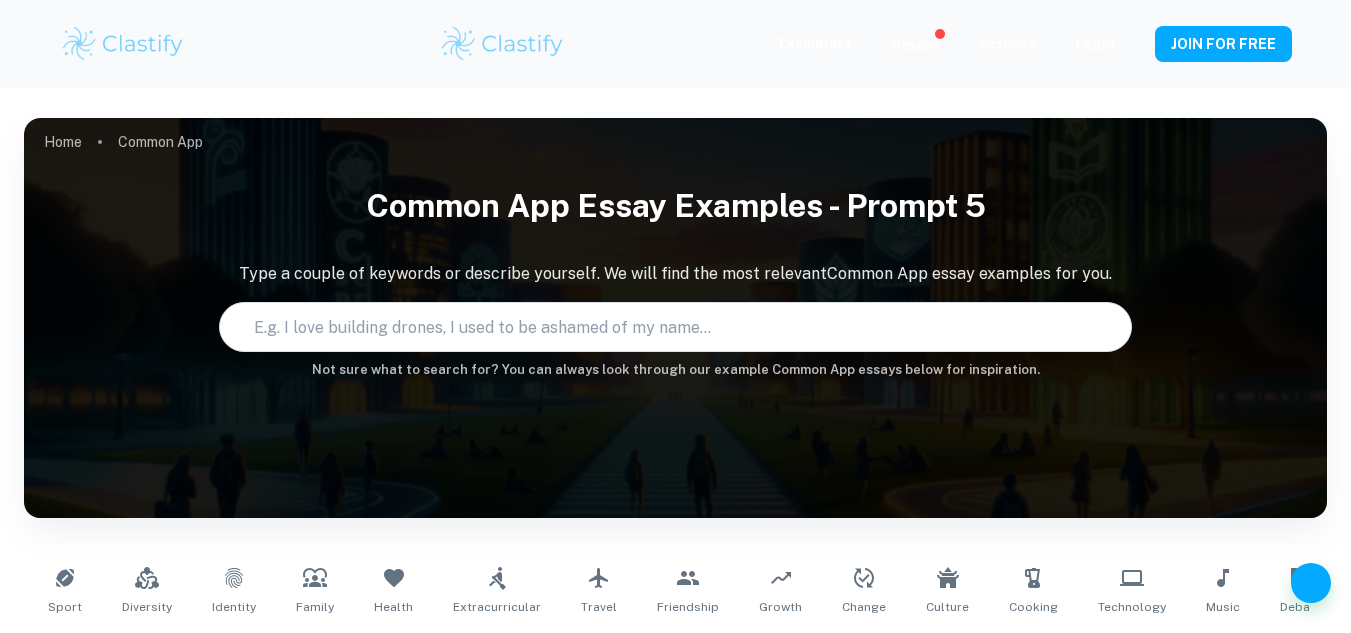 scroll, scrollTop: 0, scrollLeft: 0, axis: both 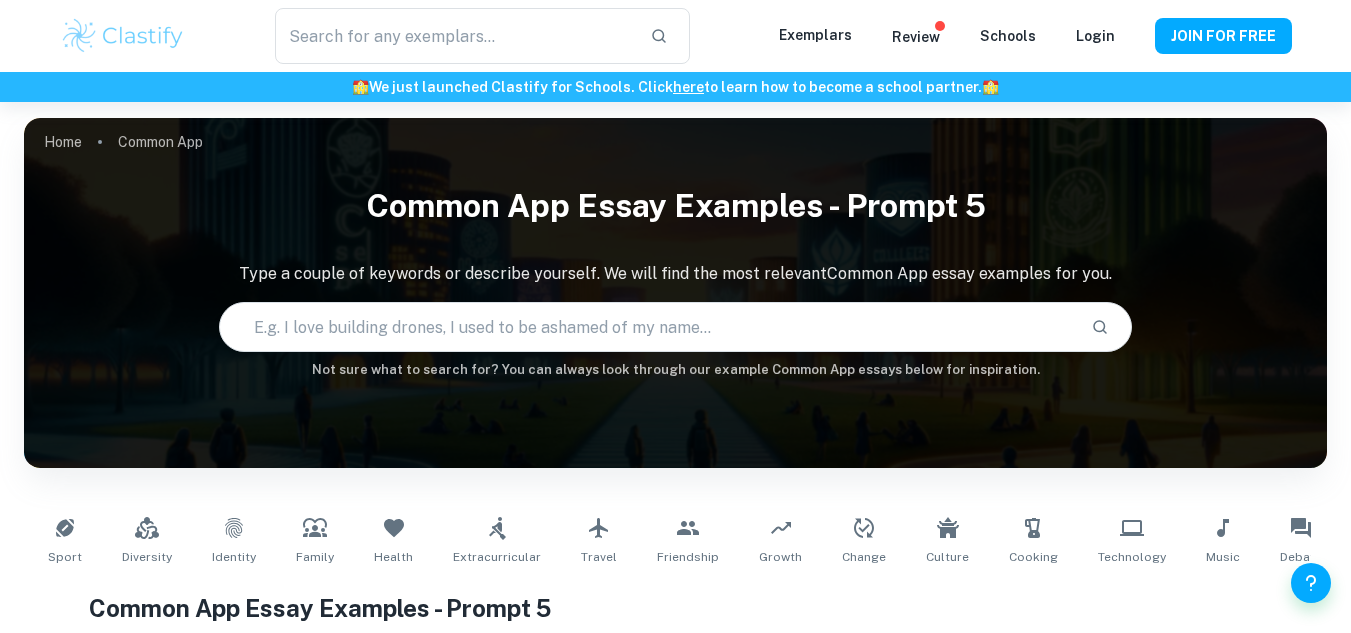 checkbox on "true" 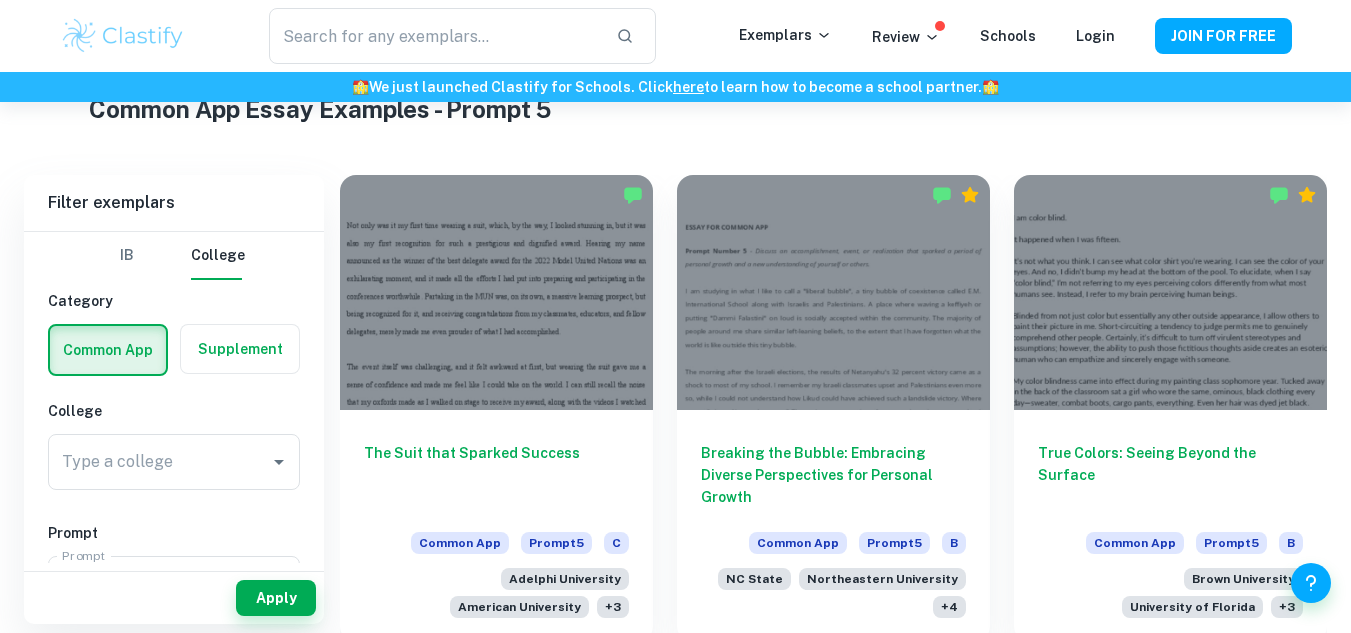 scroll, scrollTop: 500, scrollLeft: 0, axis: vertical 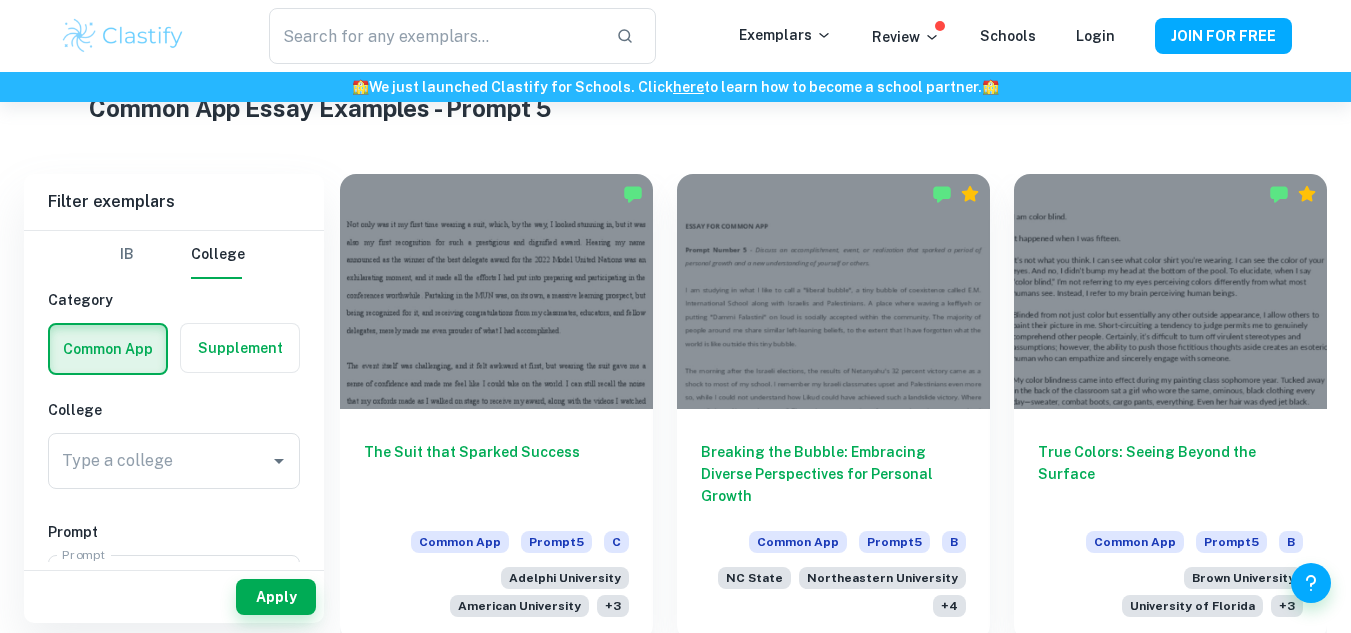 click on "Filter exemplars IB College Category Common App Supplement College Type a college Type a college Prompt Prompt 5 5 Prompt Major Type a major Type a major Grade A B C D F Year 2024/2025 2023/2024 2022/2023 2021/2022 2020/2021 2019/2020 Other Apply   The Suit that Sparked Success Common App Prompt  5 C Adelphi University American University + 3 Breaking the Bubble: Embracing Diverse Perspectives for Personal Growth Common App Prompt  5 B NC State Northeastern University + 4 True Colors: Seeing Beyond the Surface Common App Prompt  5 B Brown University University of Florida + 3 Making the Most of 24 Hours Common App Prompt  5 A UC Berkeley UPenn + 7 The Value of Positivity and Engagement: Lessons from Hosting Common App Prompt  5 A Tulane University Crush college essays with analyses moderated by ex-admission officers. Upgrade now  🚀 Promoted Advertise with Clastify   The Fluidity of Femininity: Embracing My Own Definition Common App Prompt  5 A UPenn UCSD + 2 Quiet Strength Common App Prompt  5 B NYU Prompt" at bounding box center (675, 3855) 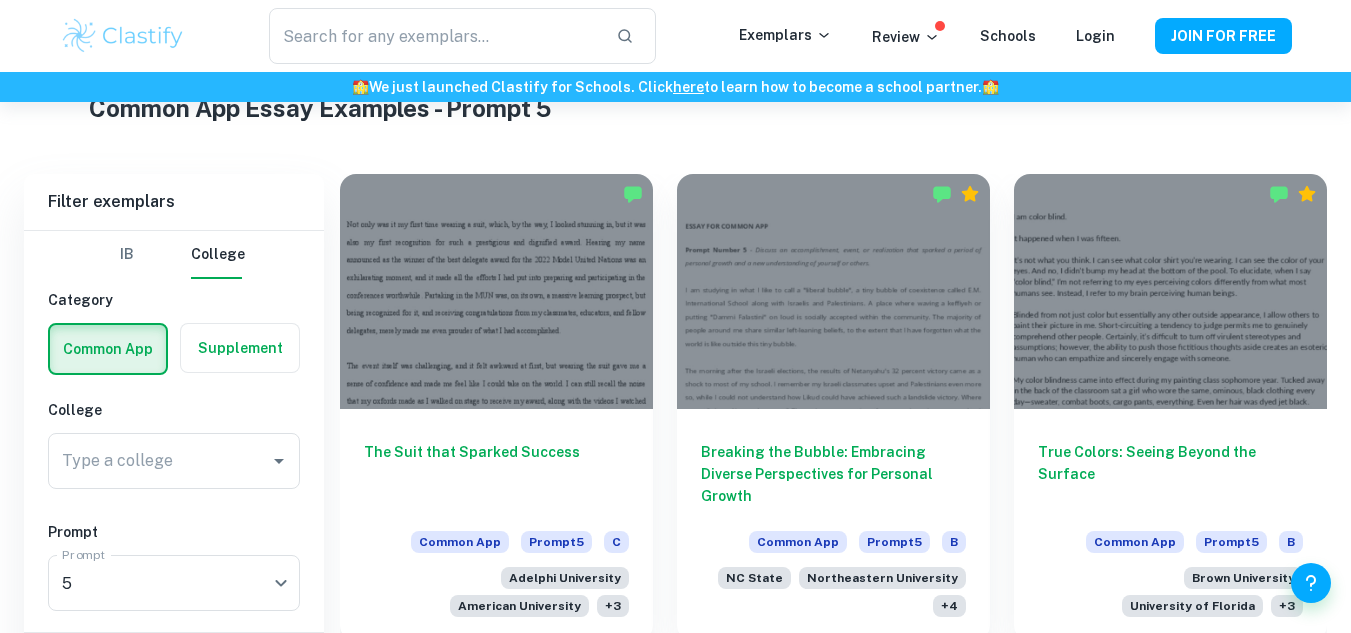 scroll, scrollTop: 592, scrollLeft: 0, axis: vertical 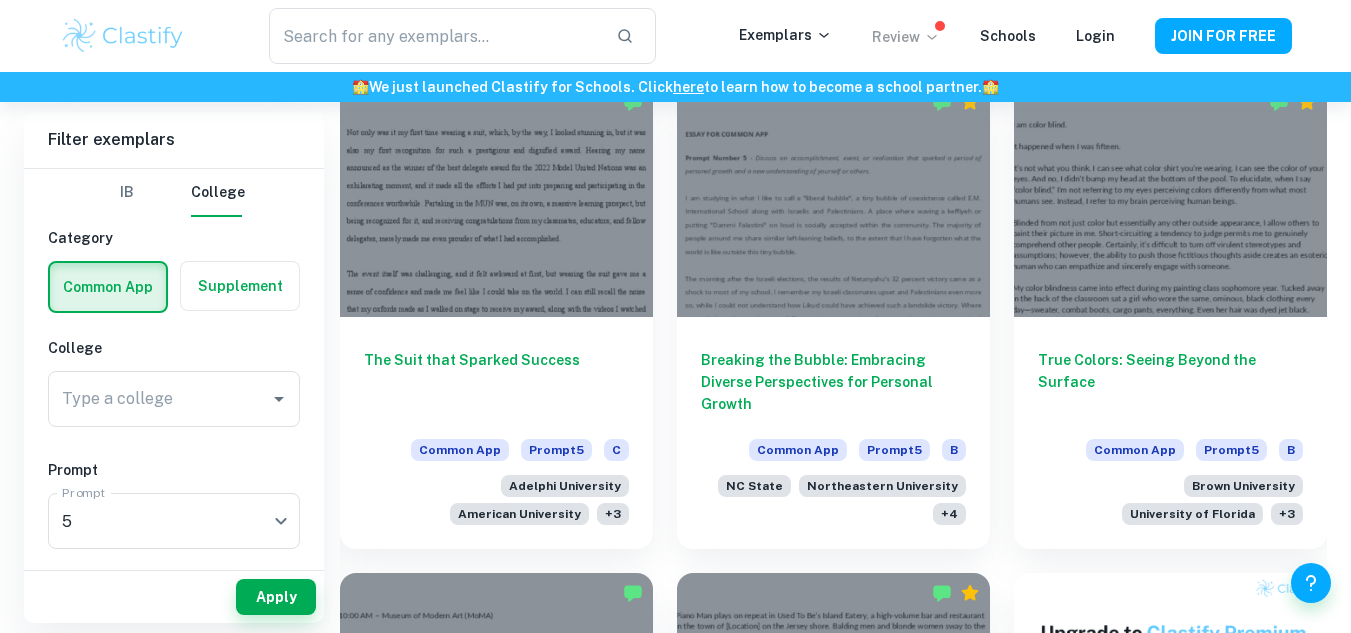 click 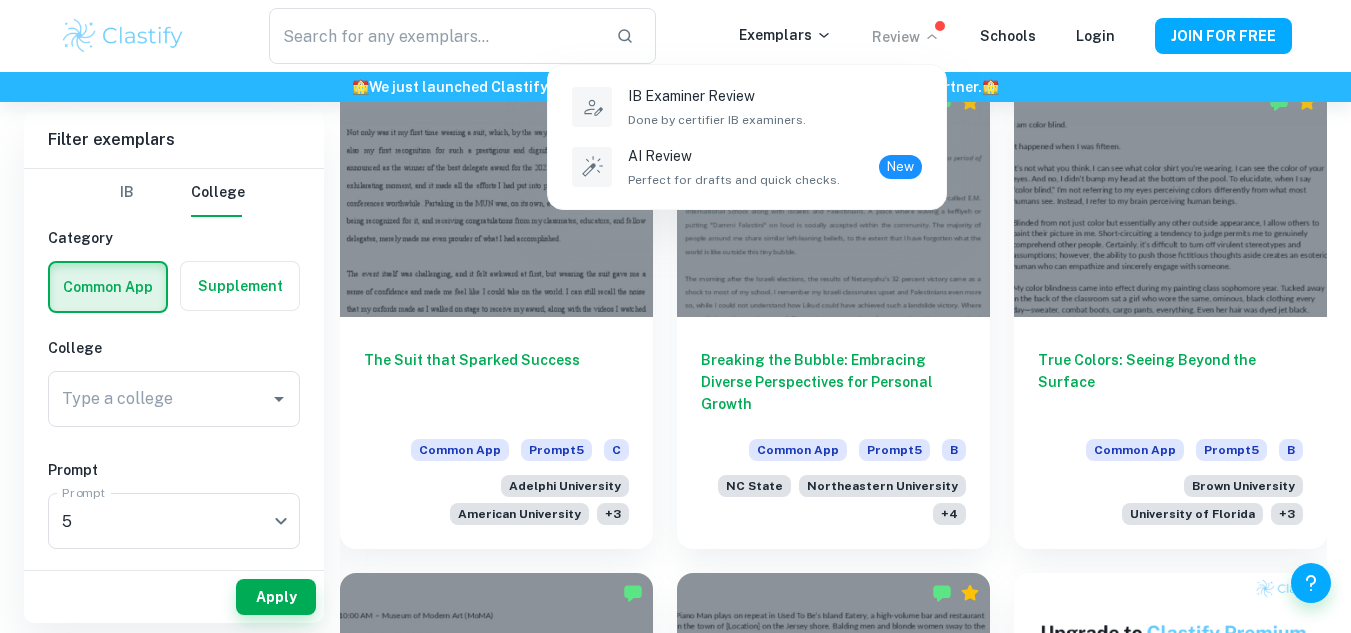 click at bounding box center [675, 316] 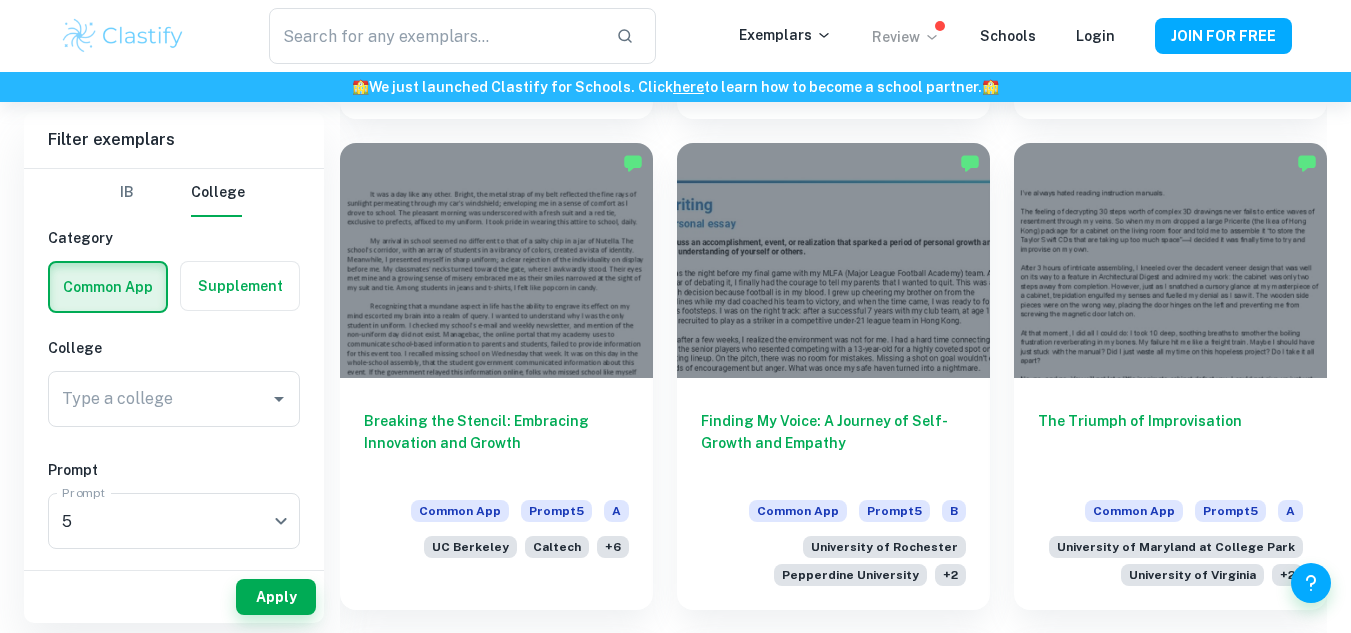scroll, scrollTop: 1976, scrollLeft: 0, axis: vertical 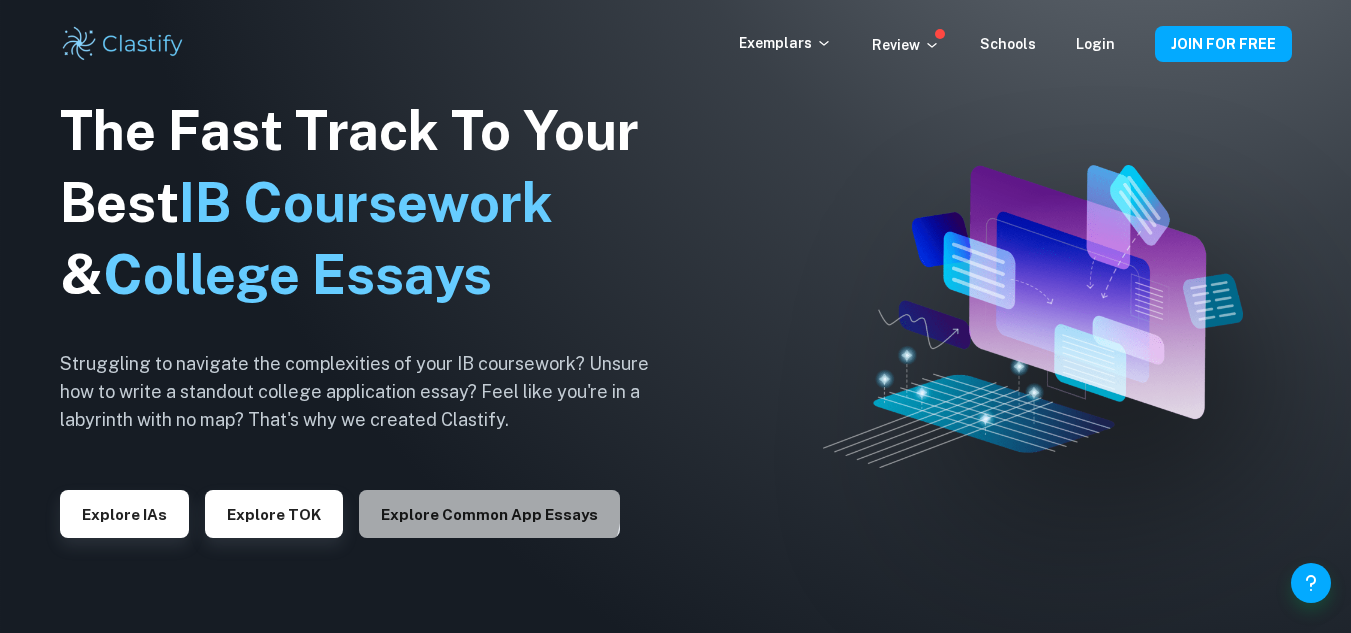 click on "Explore Common App essays" at bounding box center (489, 514) 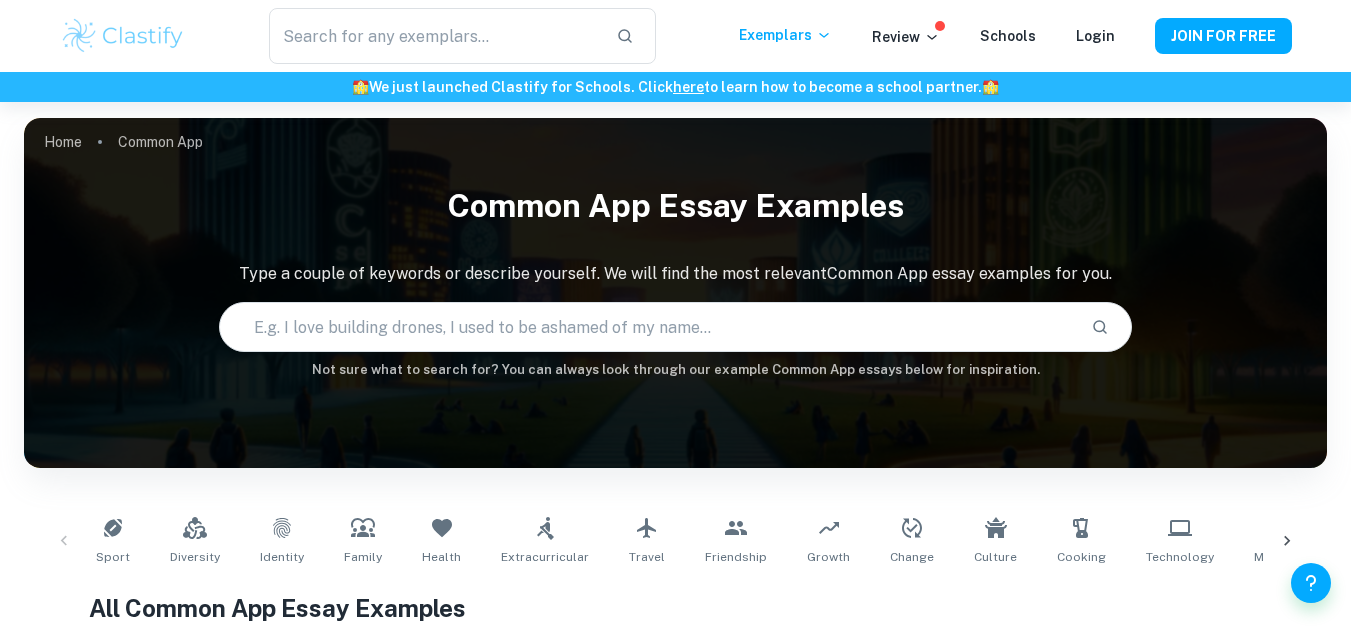 scroll, scrollTop: 235, scrollLeft: 0, axis: vertical 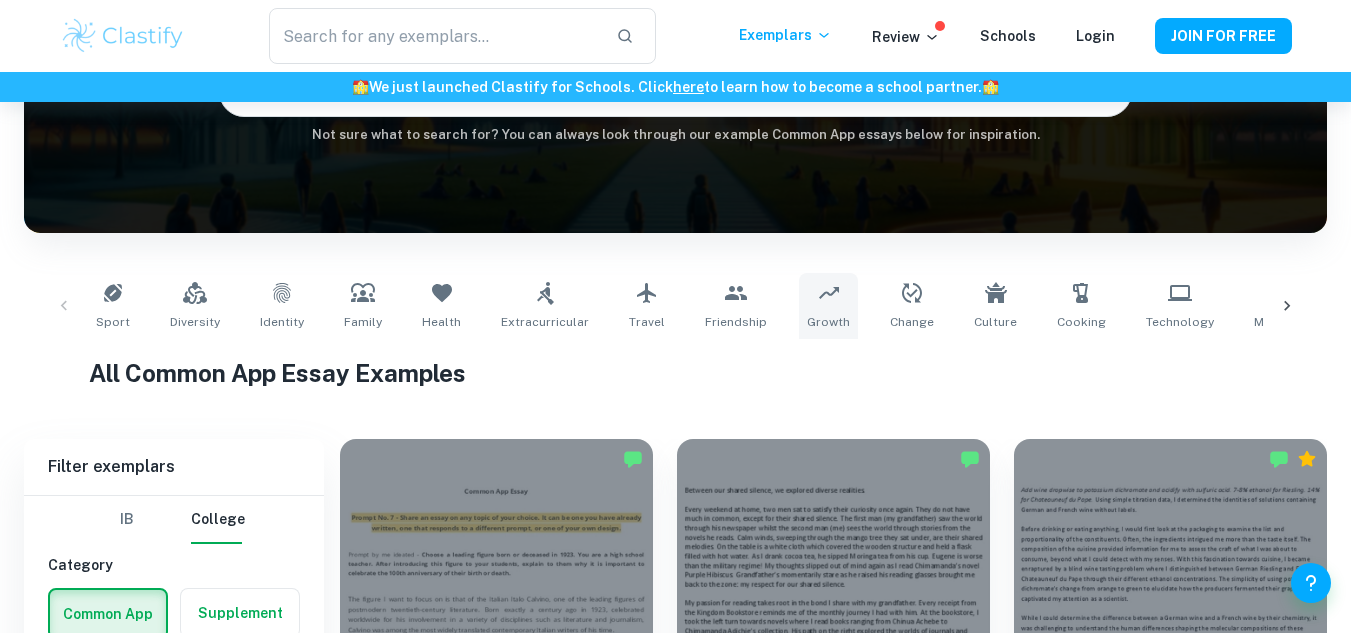 click 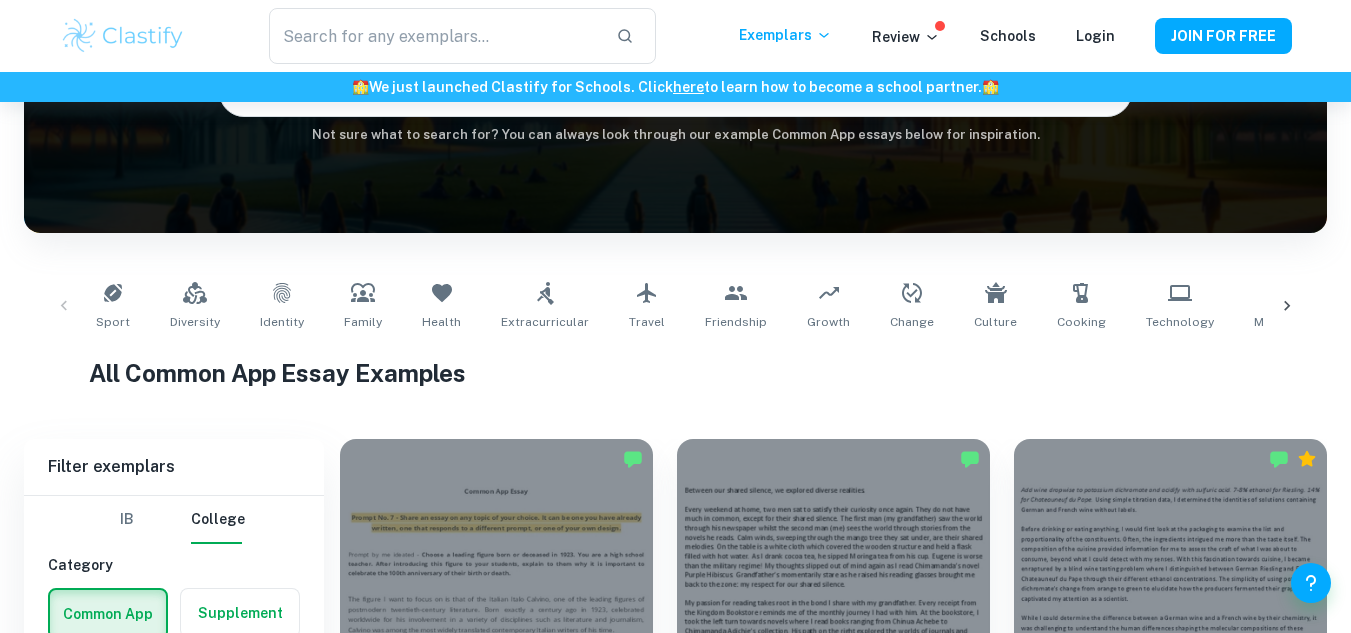 type on "Growth" 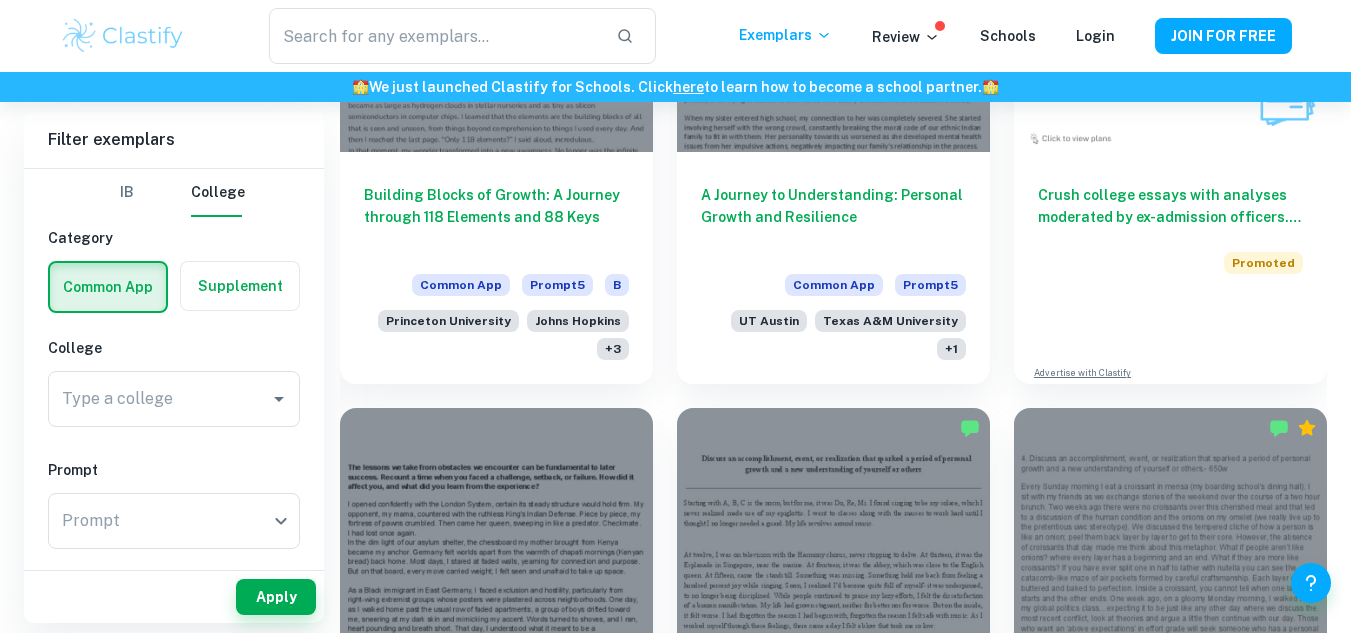 scroll, scrollTop: 1248, scrollLeft: 0, axis: vertical 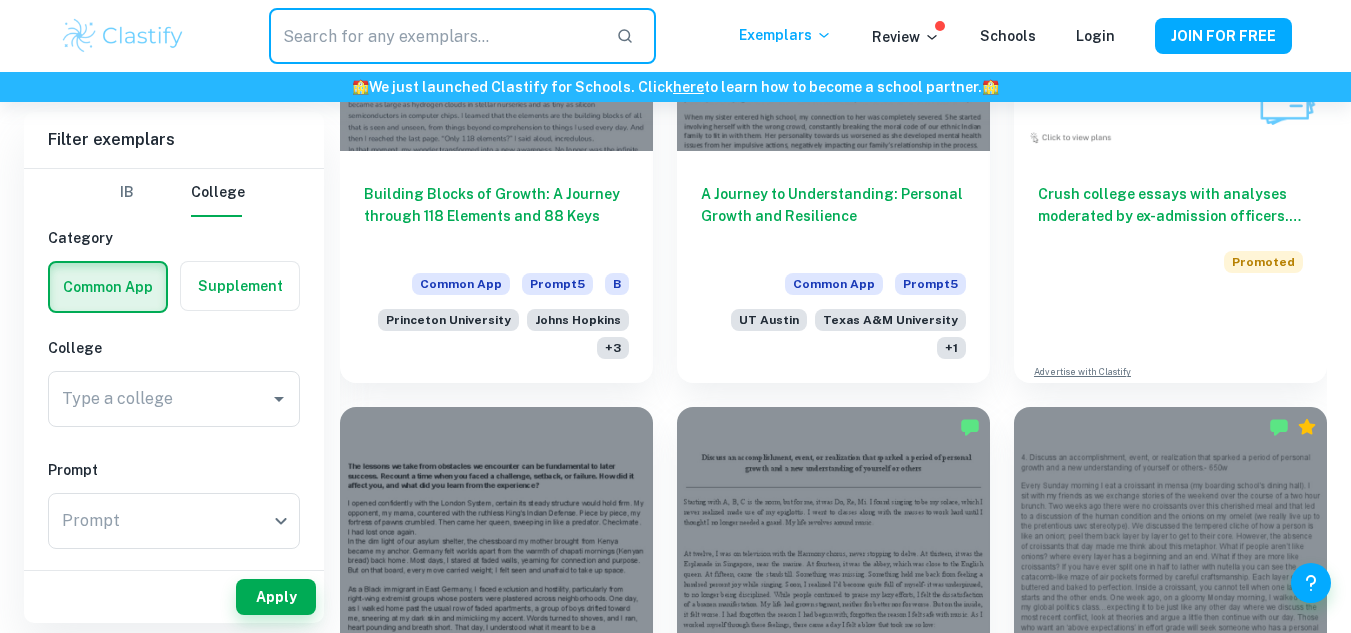 click at bounding box center (434, 36) 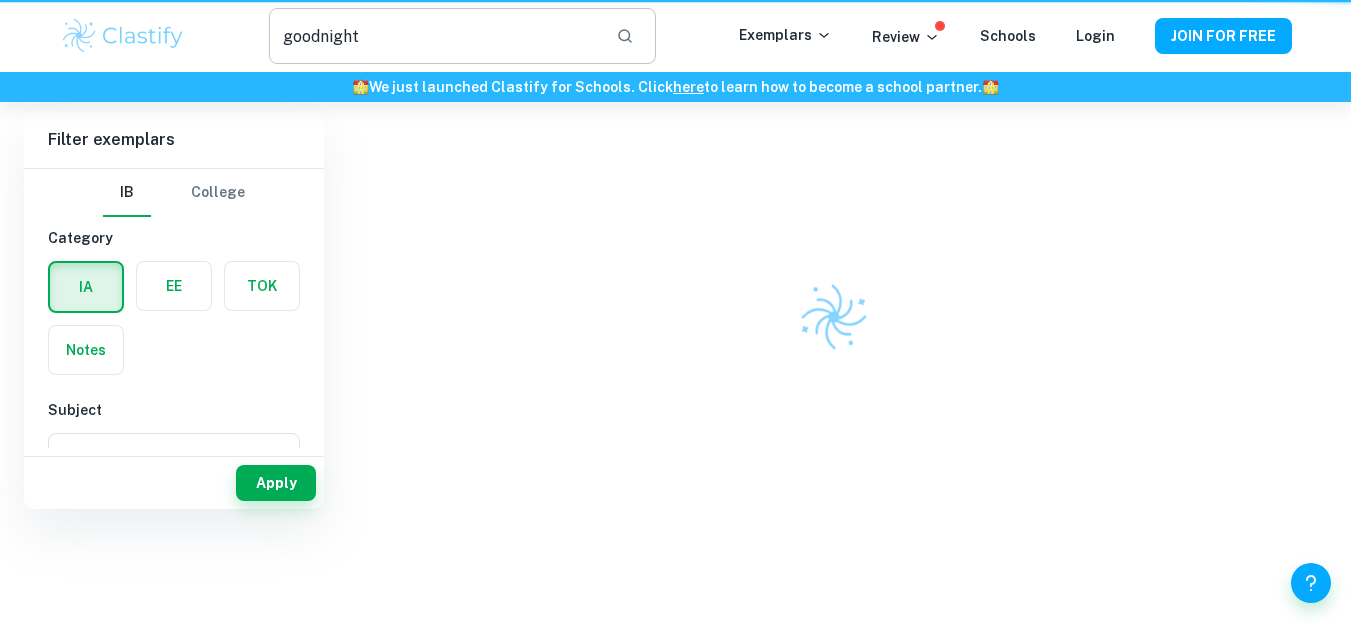 scroll, scrollTop: 0, scrollLeft: 0, axis: both 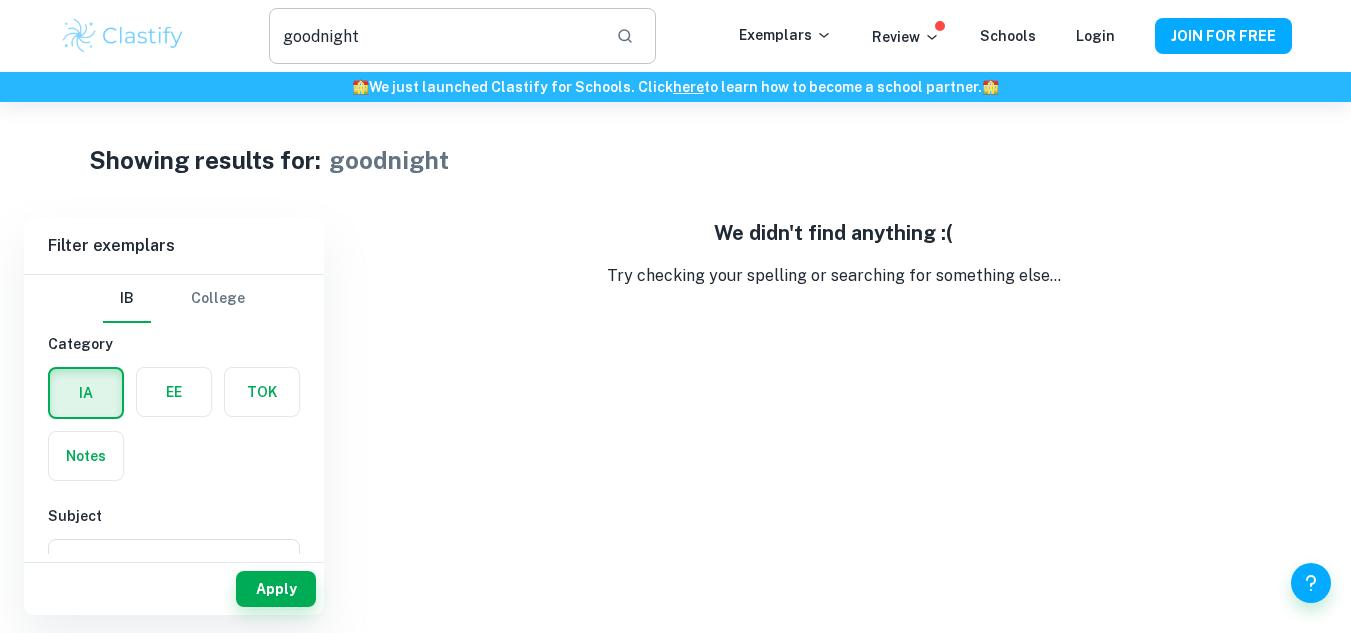 click on "goodnight" at bounding box center [434, 36] 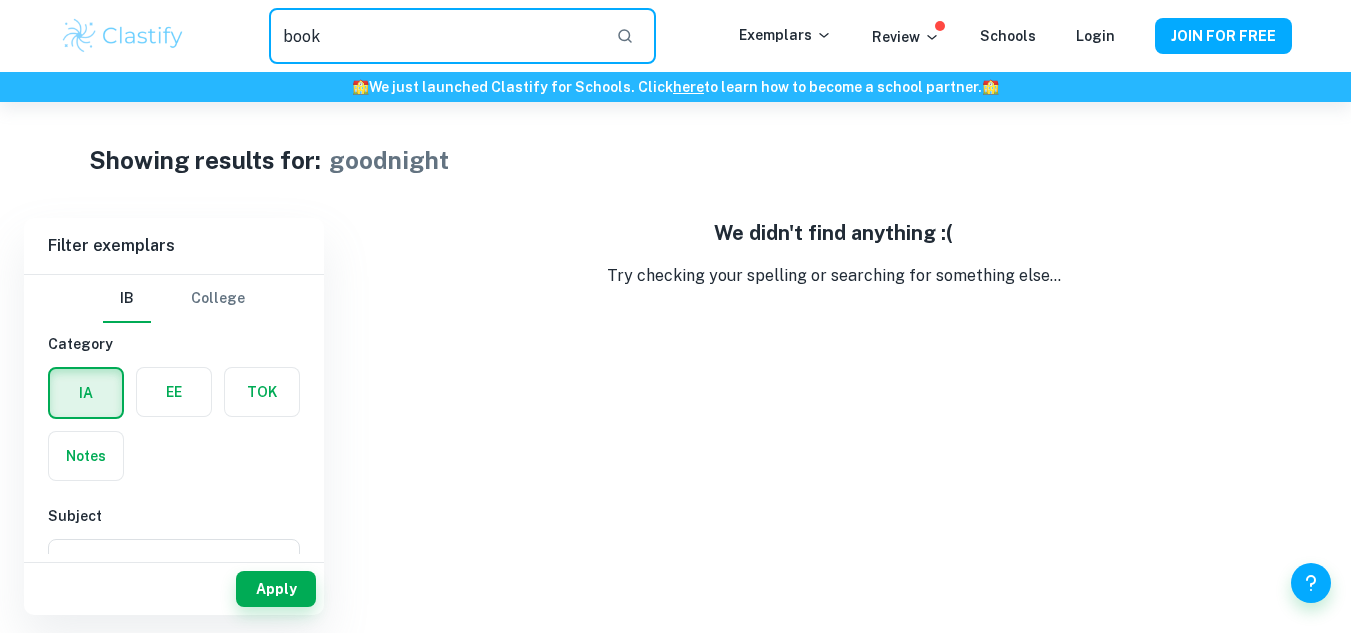type on "book" 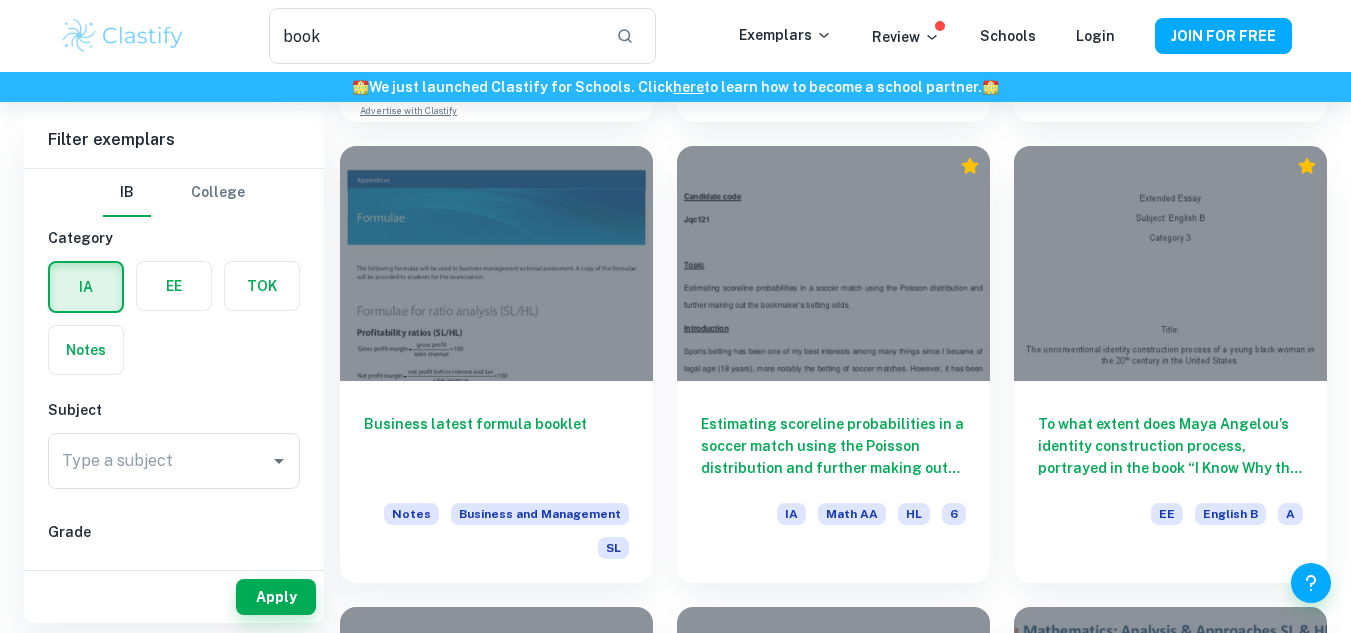 scroll, scrollTop: 1441, scrollLeft: 0, axis: vertical 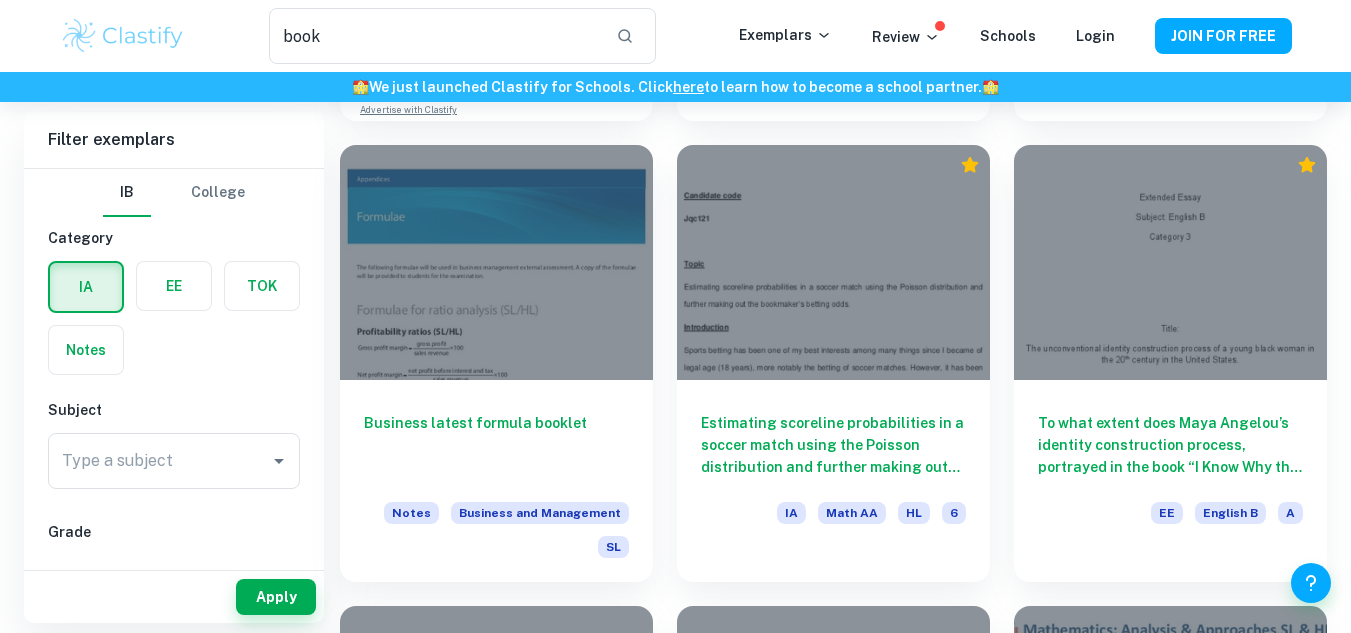 click on "College" at bounding box center (218, 193) 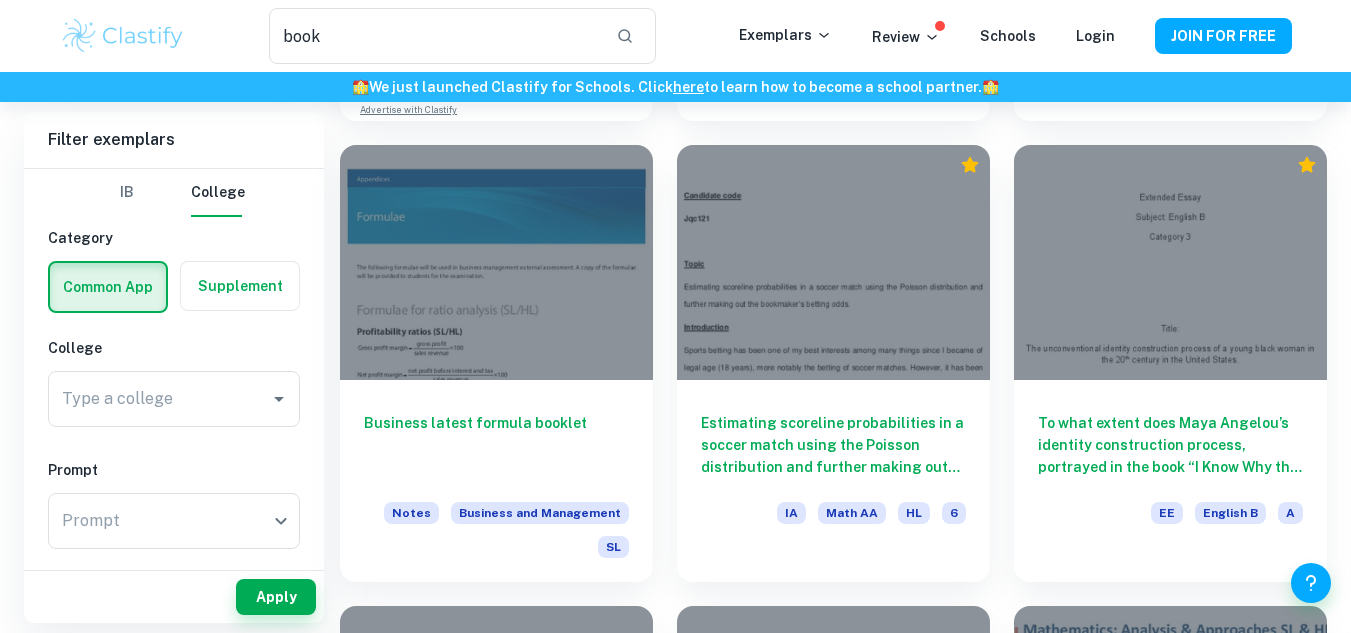 click on "Apply" at bounding box center [276, 597] 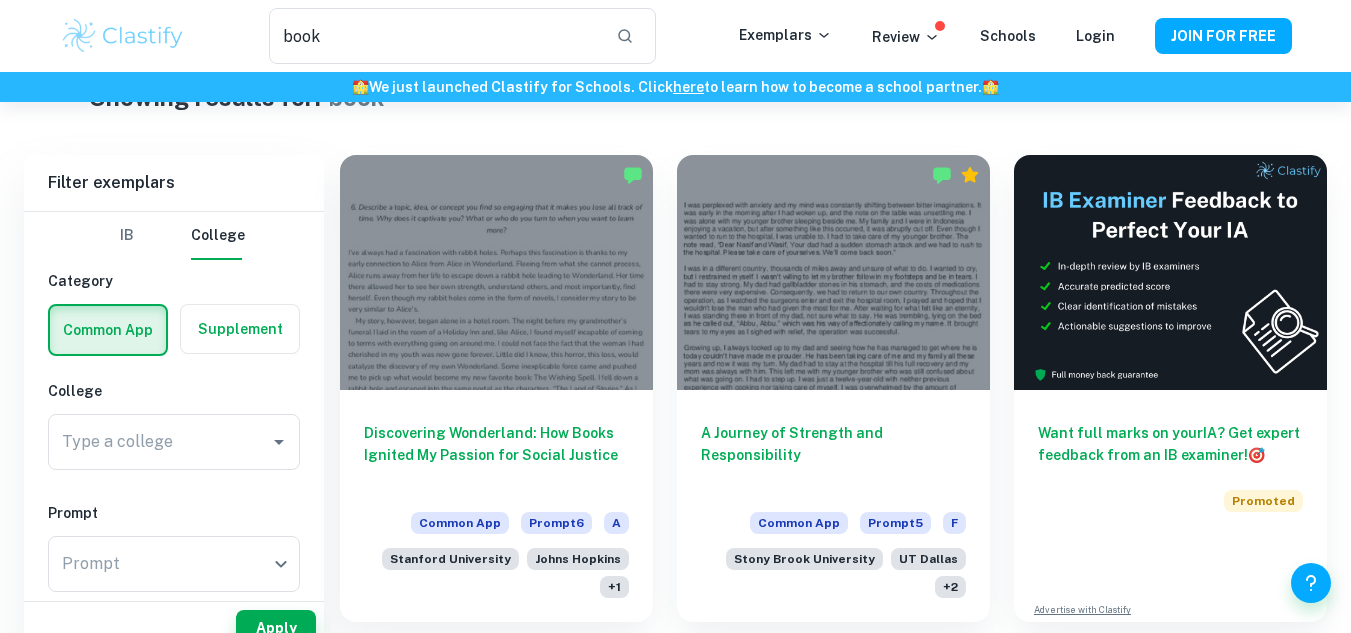 scroll, scrollTop: 102, scrollLeft: 0, axis: vertical 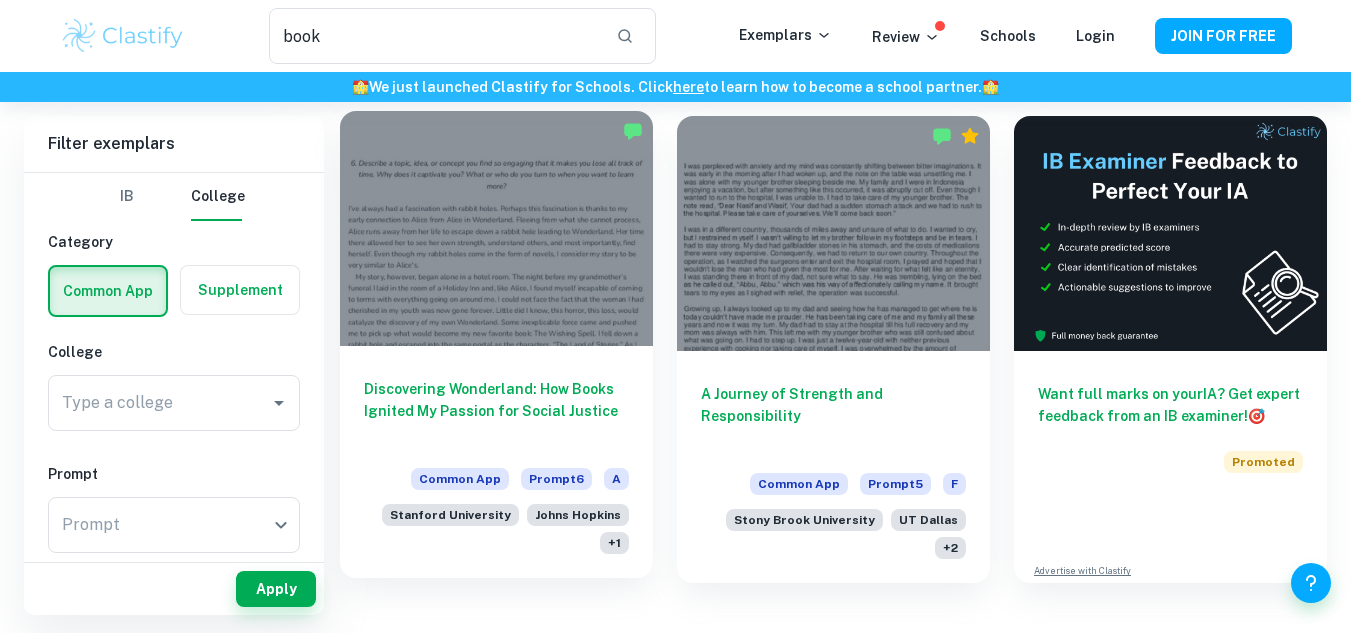 click at bounding box center [496, 228] 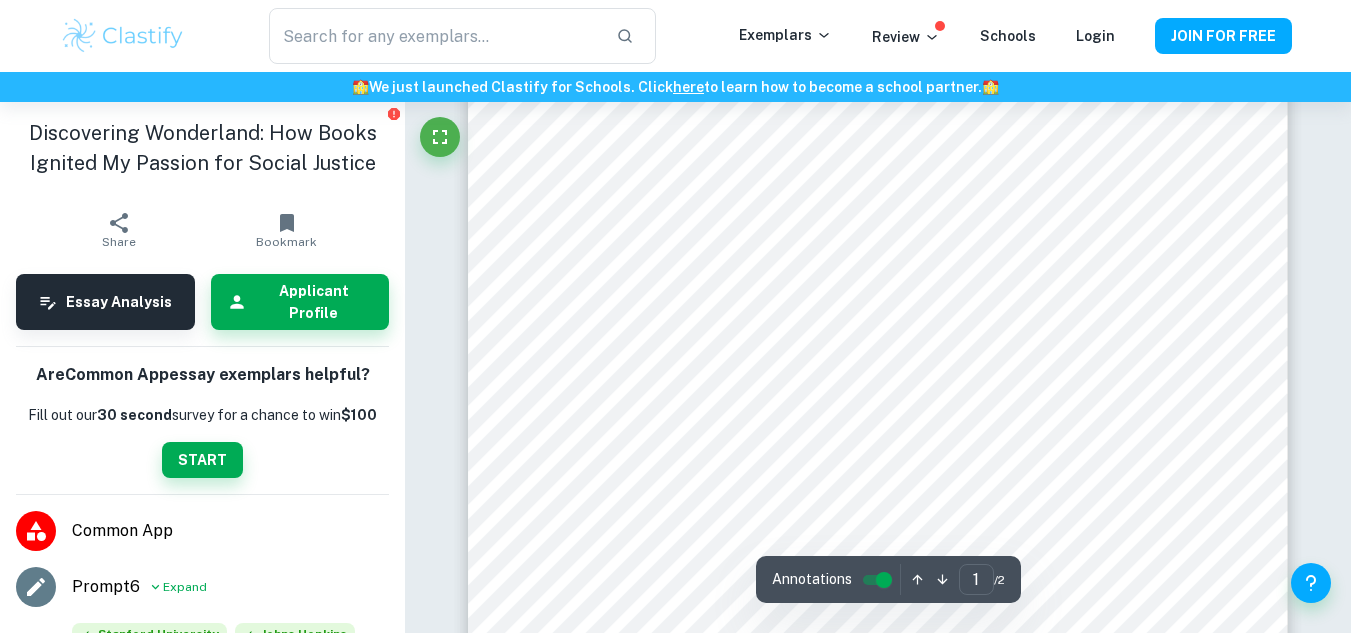scroll, scrollTop: 165, scrollLeft: 0, axis: vertical 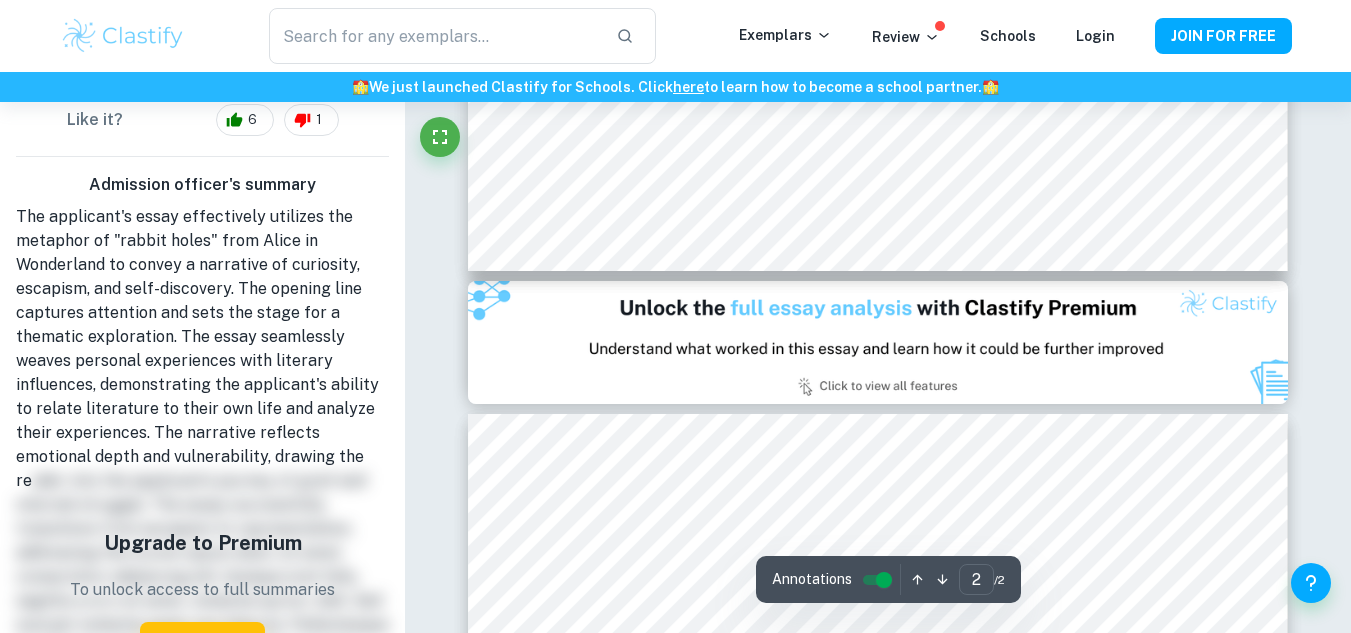 type on "1" 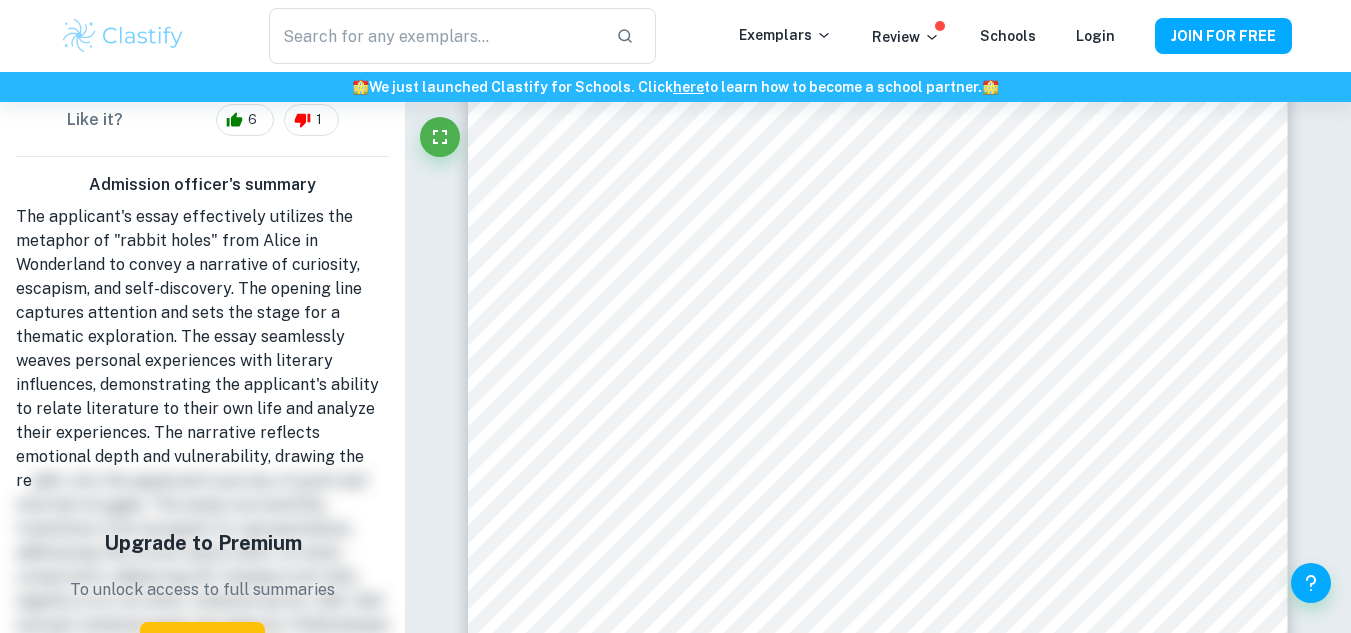 scroll, scrollTop: 91, scrollLeft: 0, axis: vertical 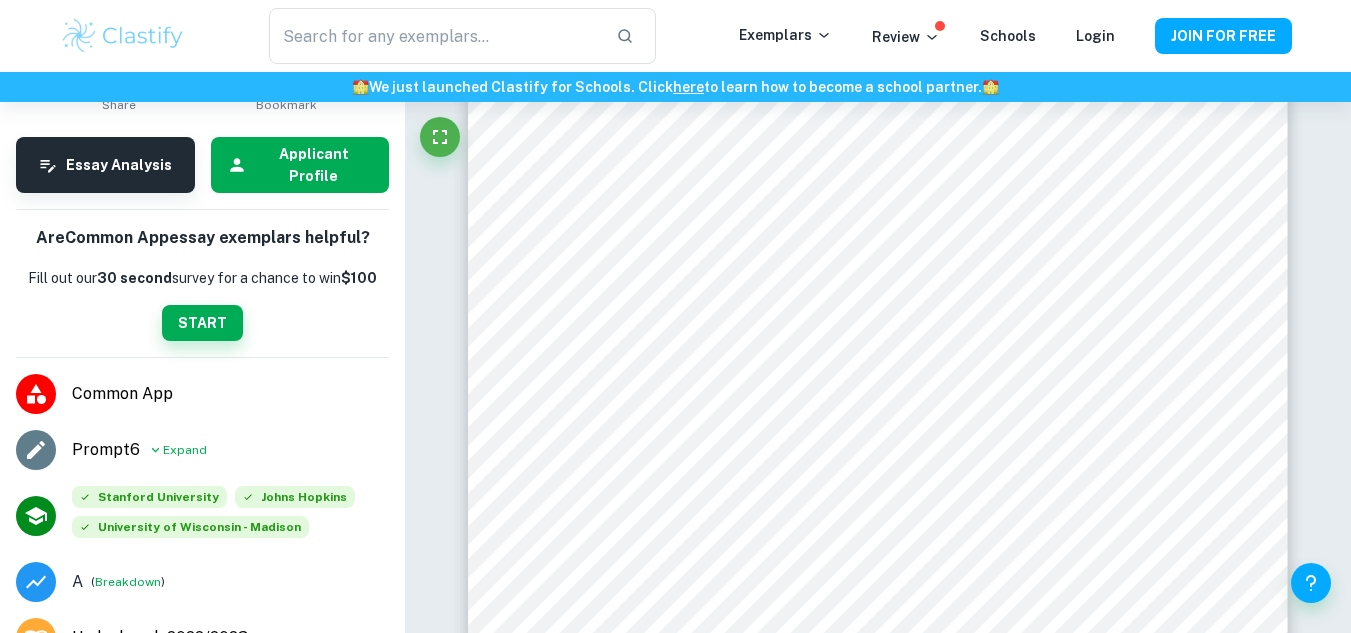 click on "Applicant Profile" at bounding box center (314, 165) 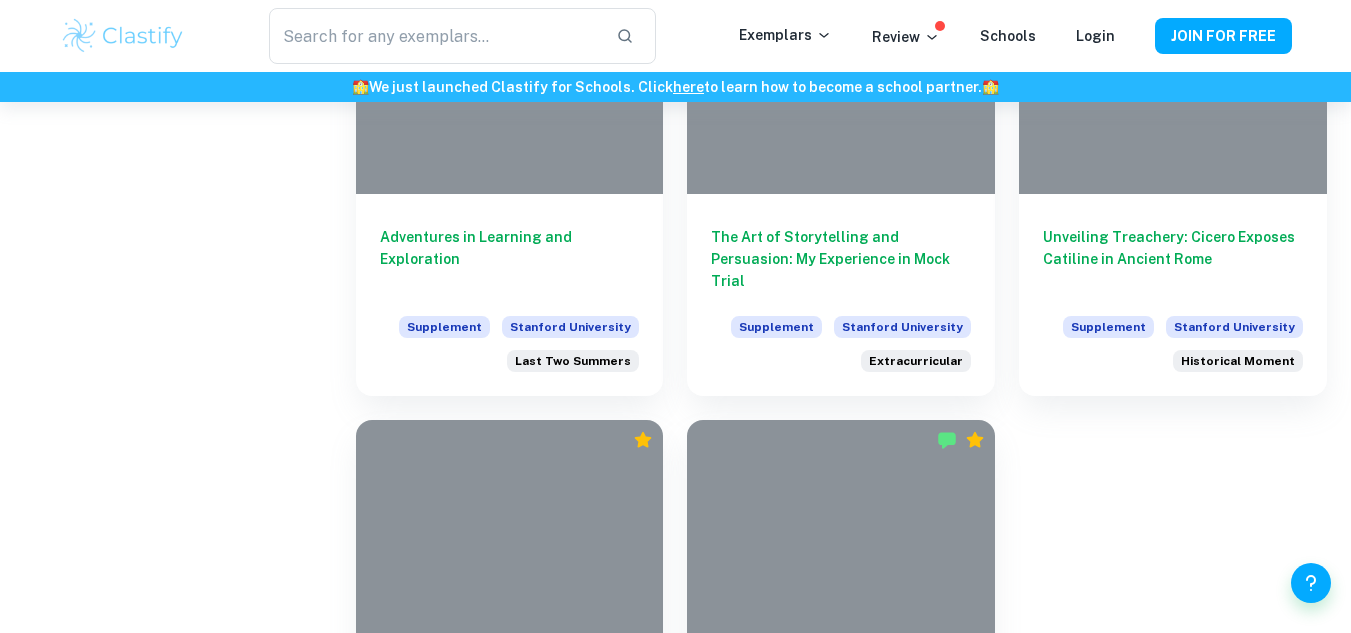 scroll, scrollTop: 1449, scrollLeft: 0, axis: vertical 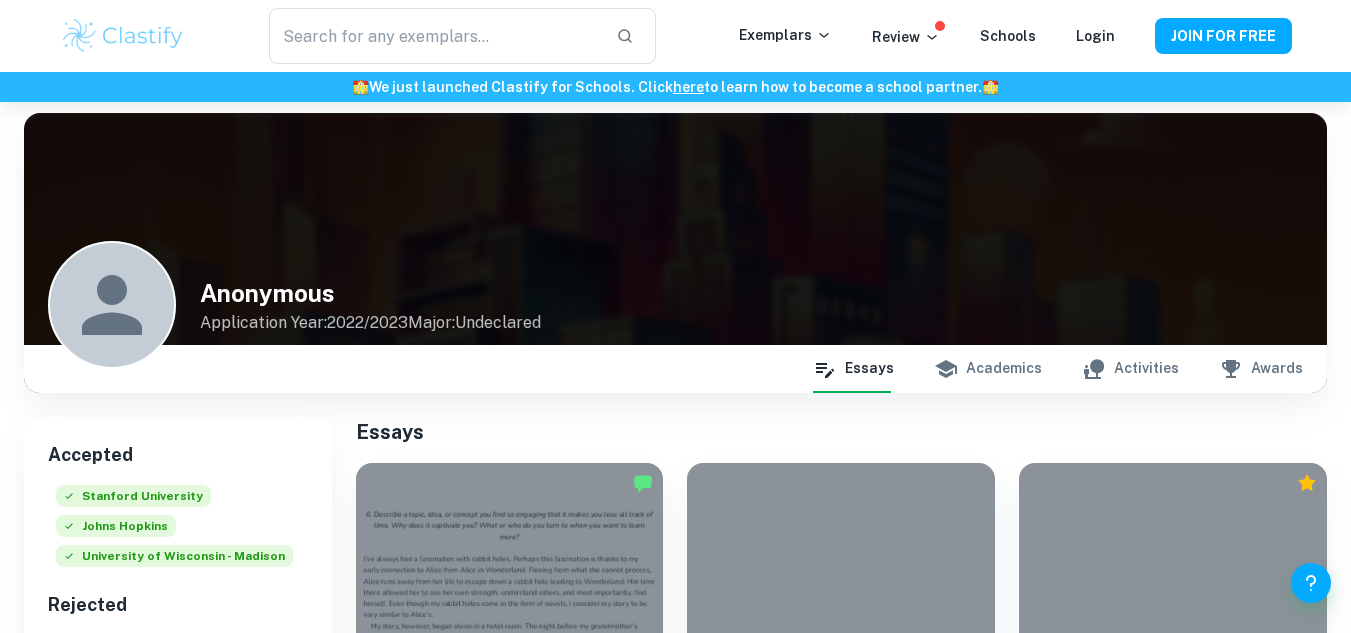 click on "Activities" at bounding box center [1130, 369] 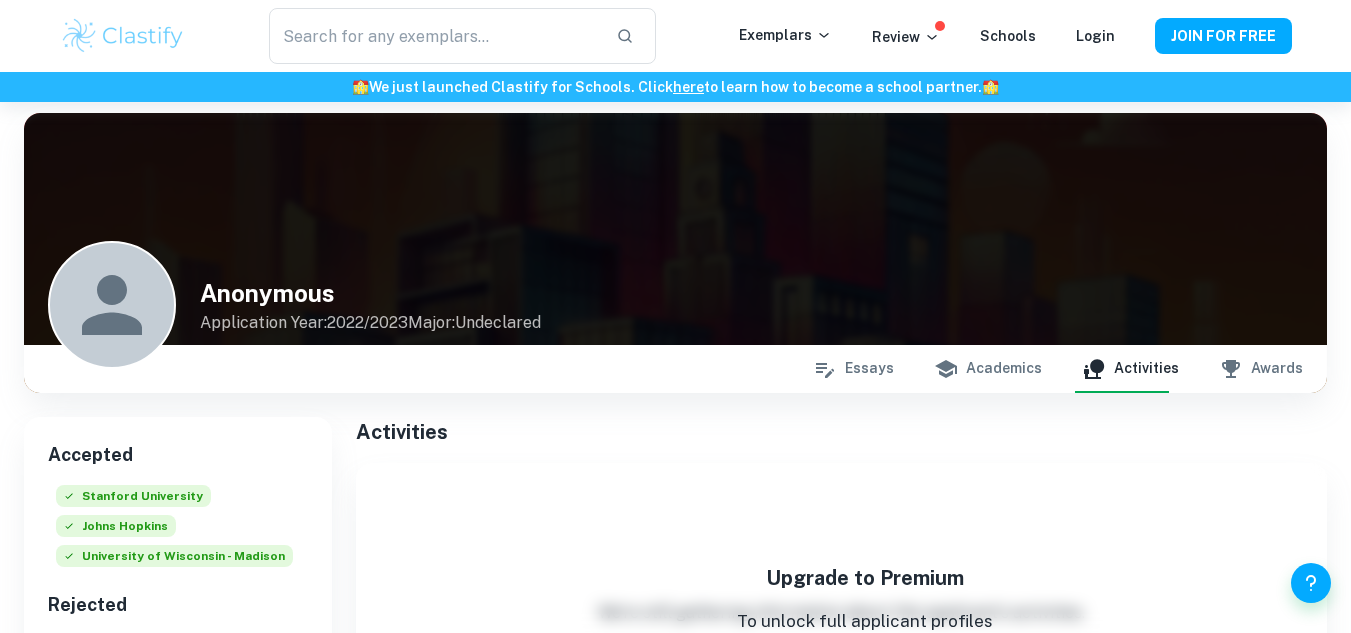 scroll, scrollTop: 241, scrollLeft: 0, axis: vertical 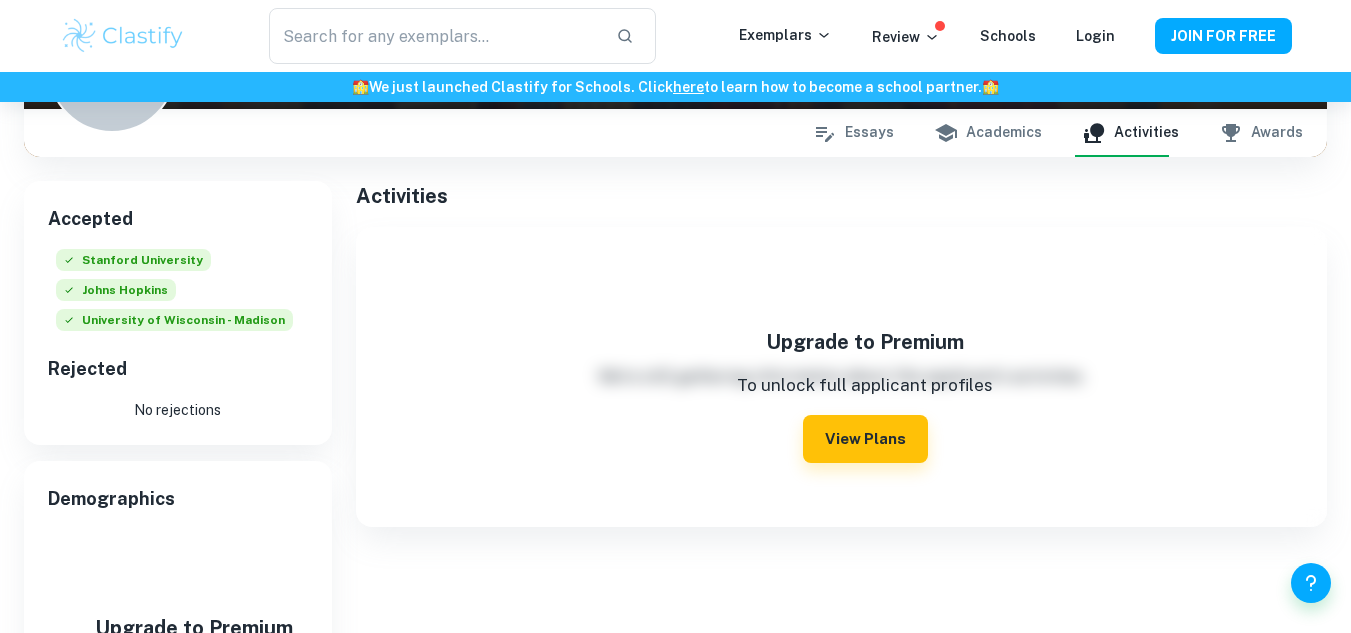 click on "Academics" at bounding box center (988, 133) 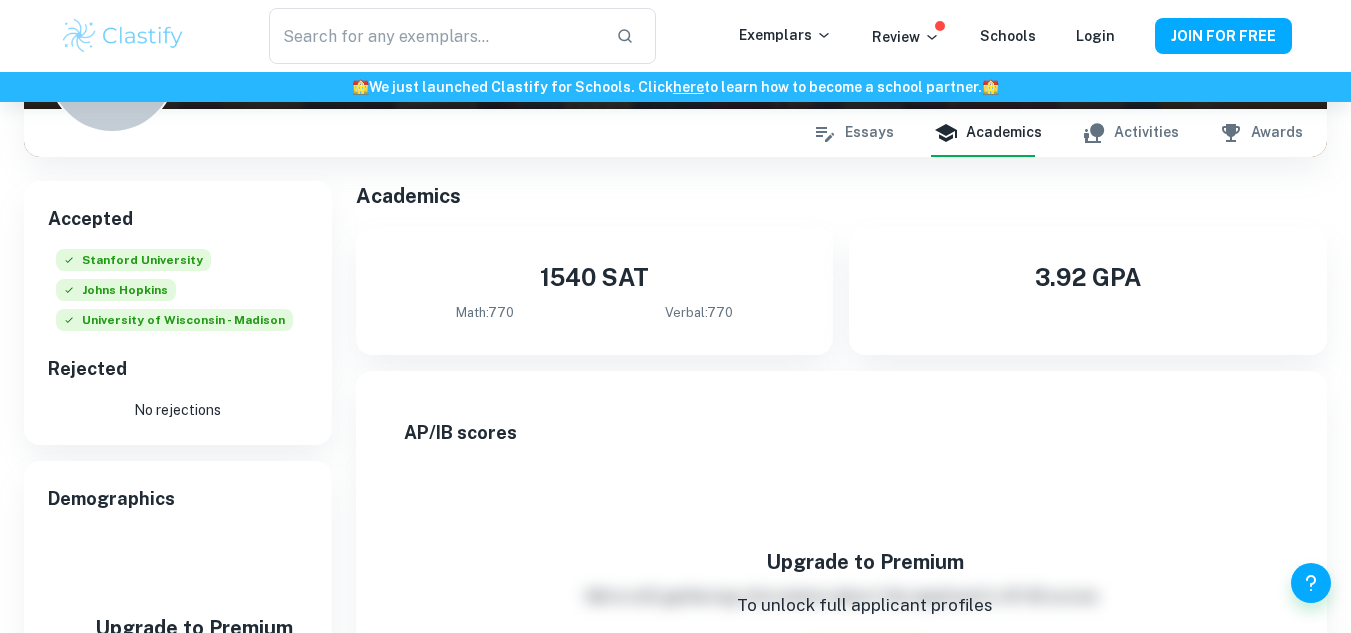 click on "Awards" at bounding box center (1261, 133) 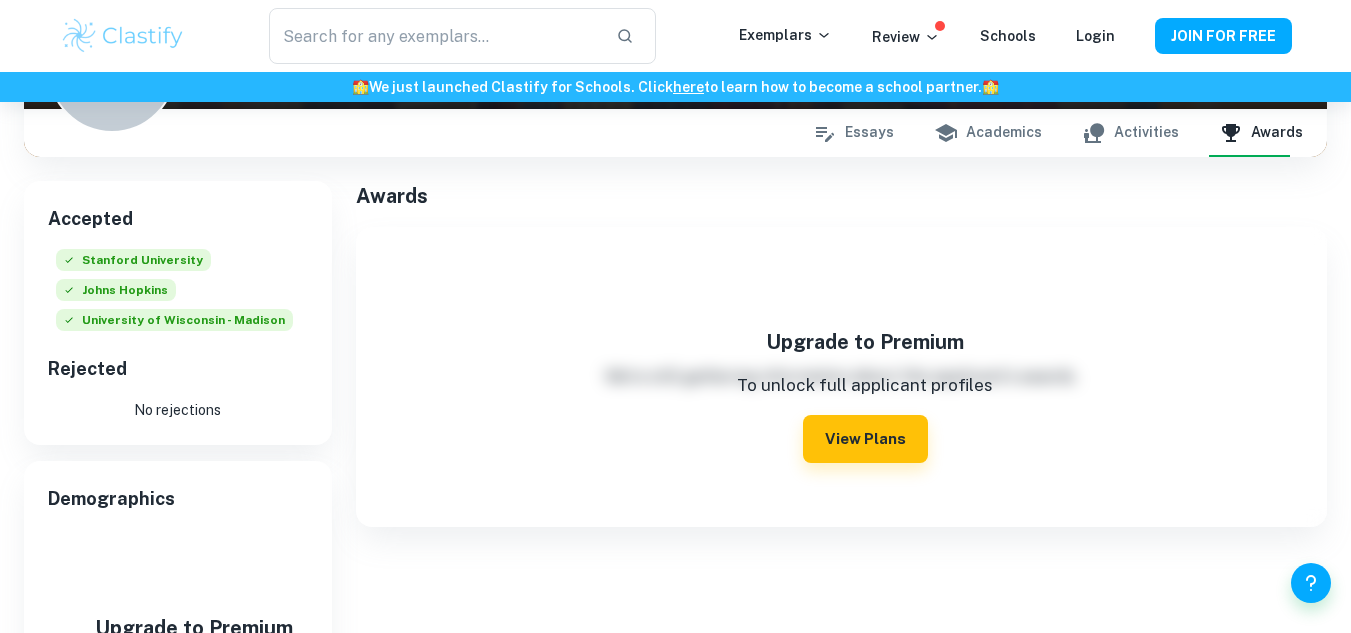 click on "Academics" at bounding box center [988, 133] 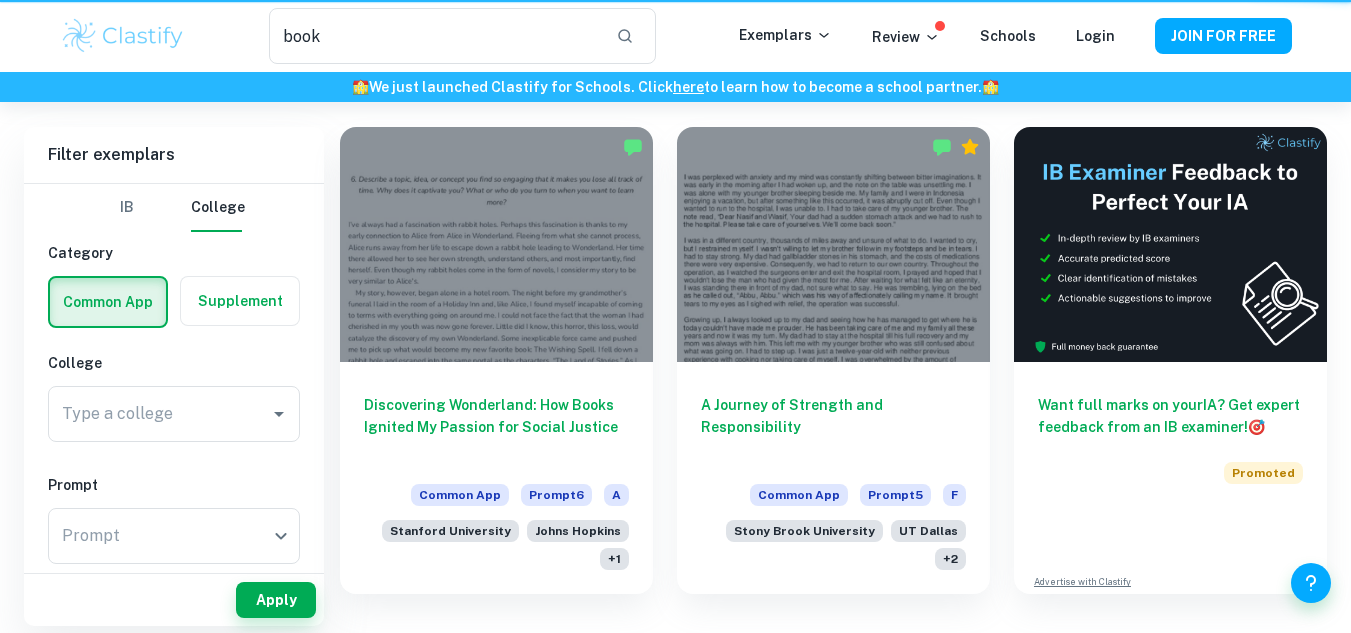 scroll, scrollTop: 102, scrollLeft: 0, axis: vertical 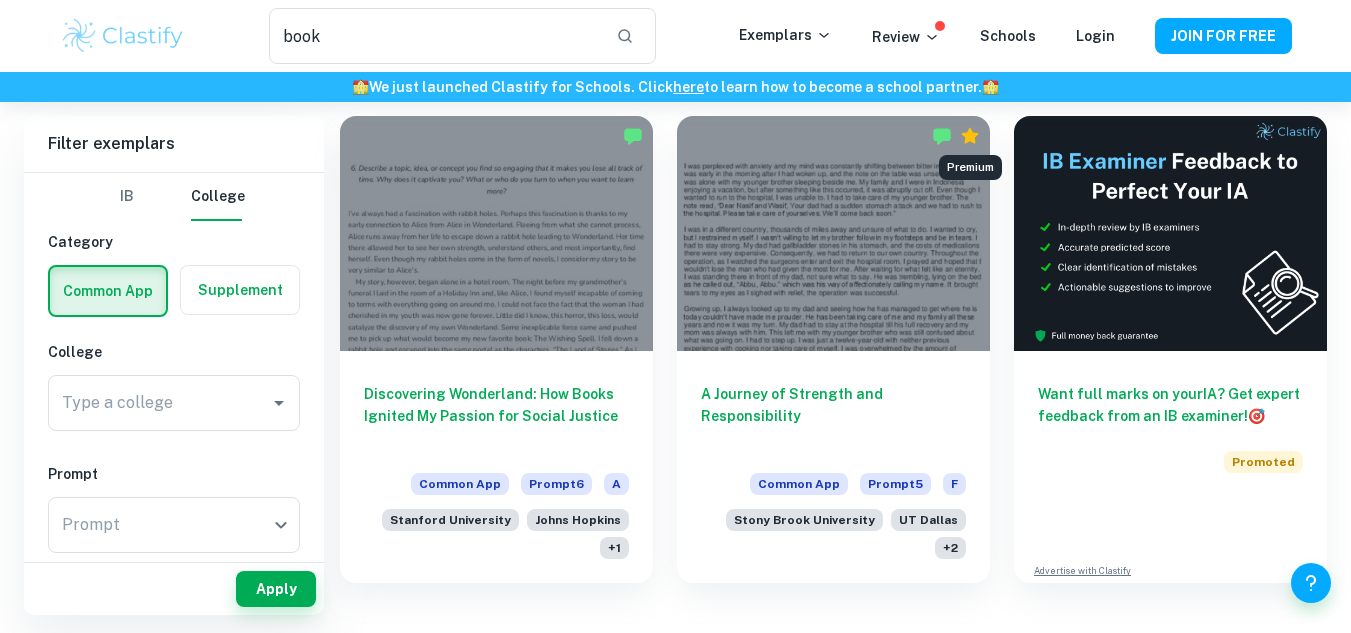 type on "goodnight" 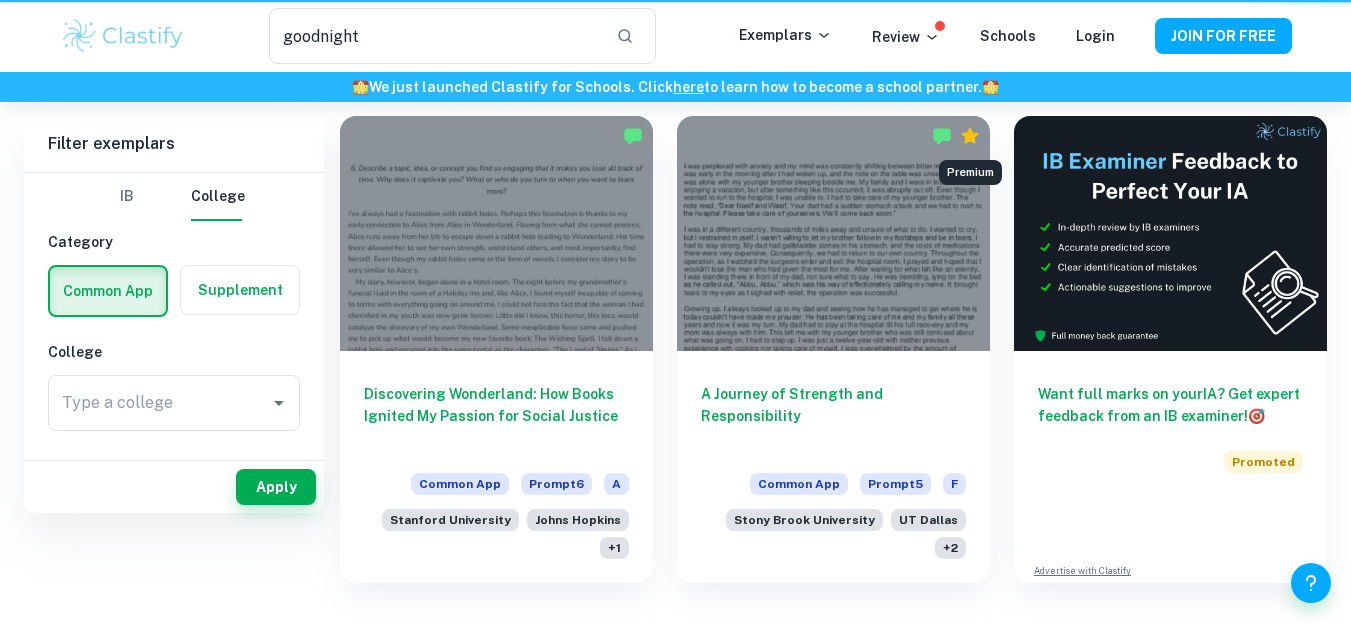 scroll, scrollTop: 0, scrollLeft: 0, axis: both 